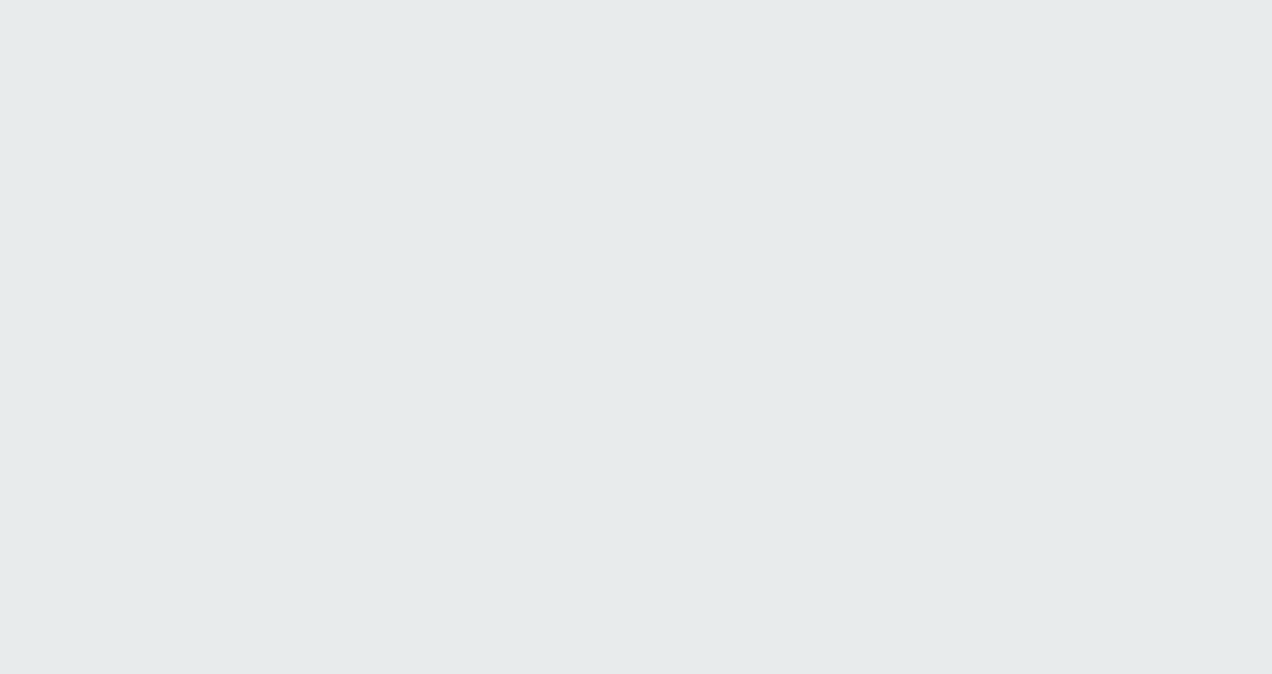 scroll, scrollTop: 0, scrollLeft: 0, axis: both 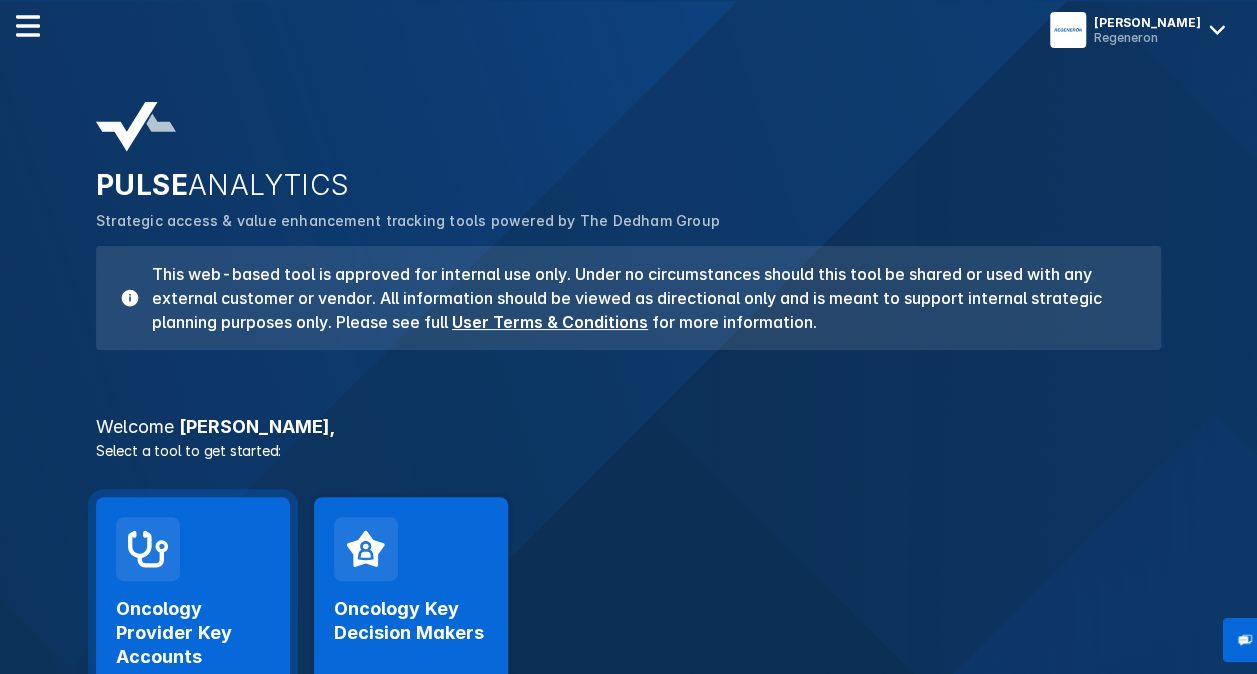 click on "Oncology Provider Key Accounts Launch Tool" at bounding box center (193, 618) 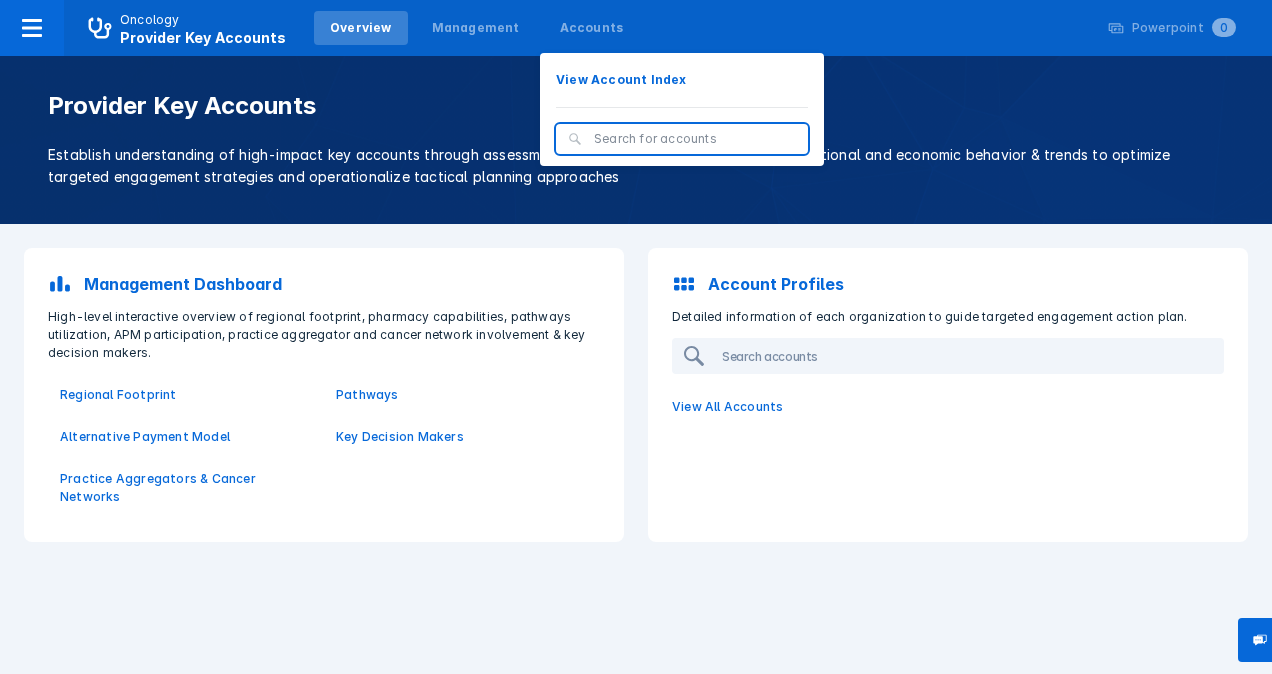 click at bounding box center [695, 139] 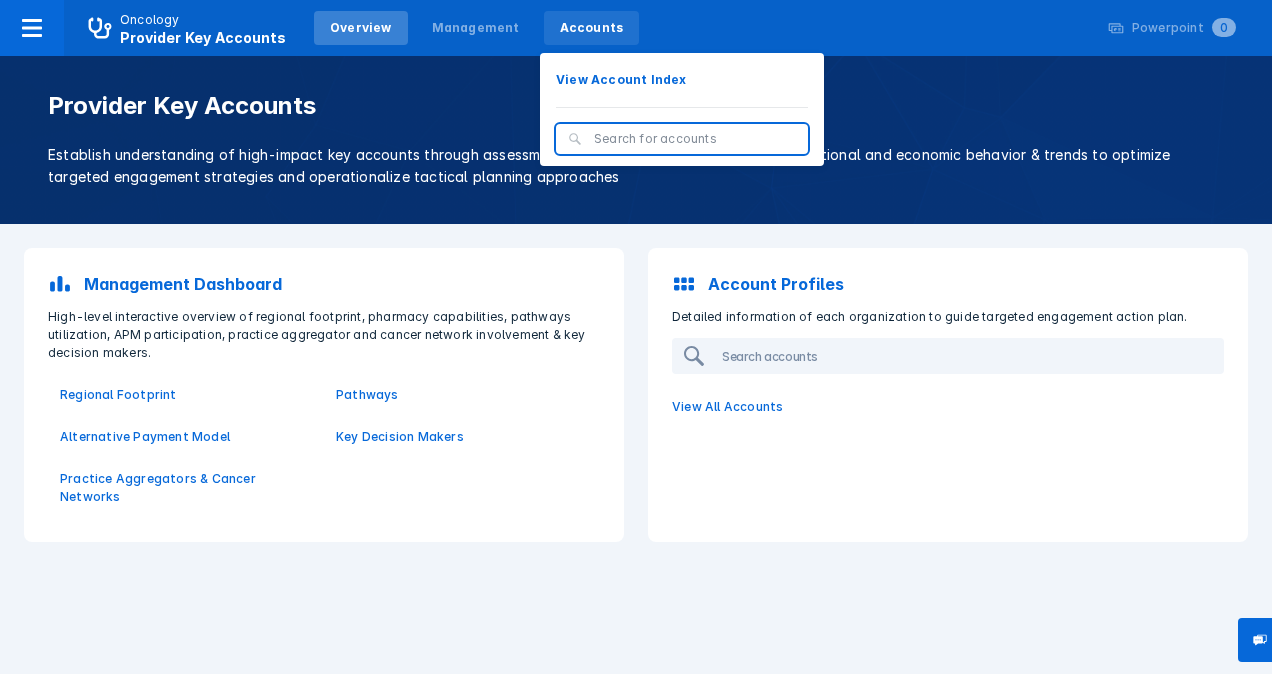 click on "Accounts" at bounding box center (592, 28) 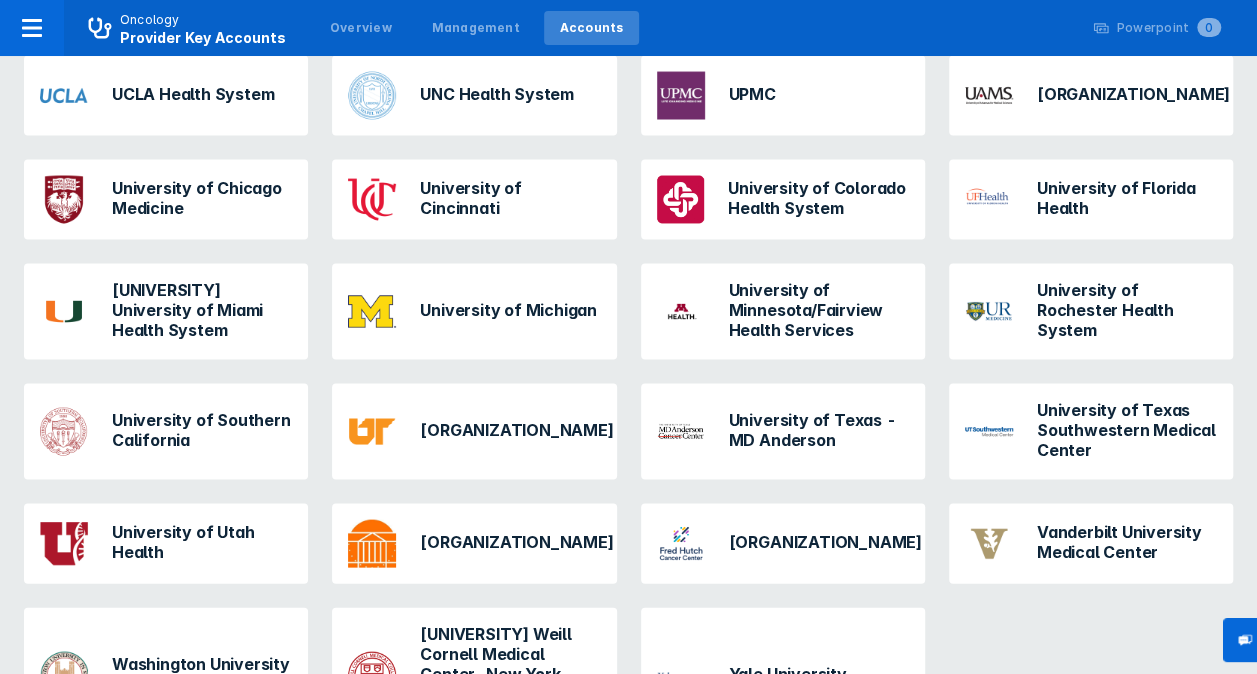 scroll, scrollTop: 1900, scrollLeft: 0, axis: vertical 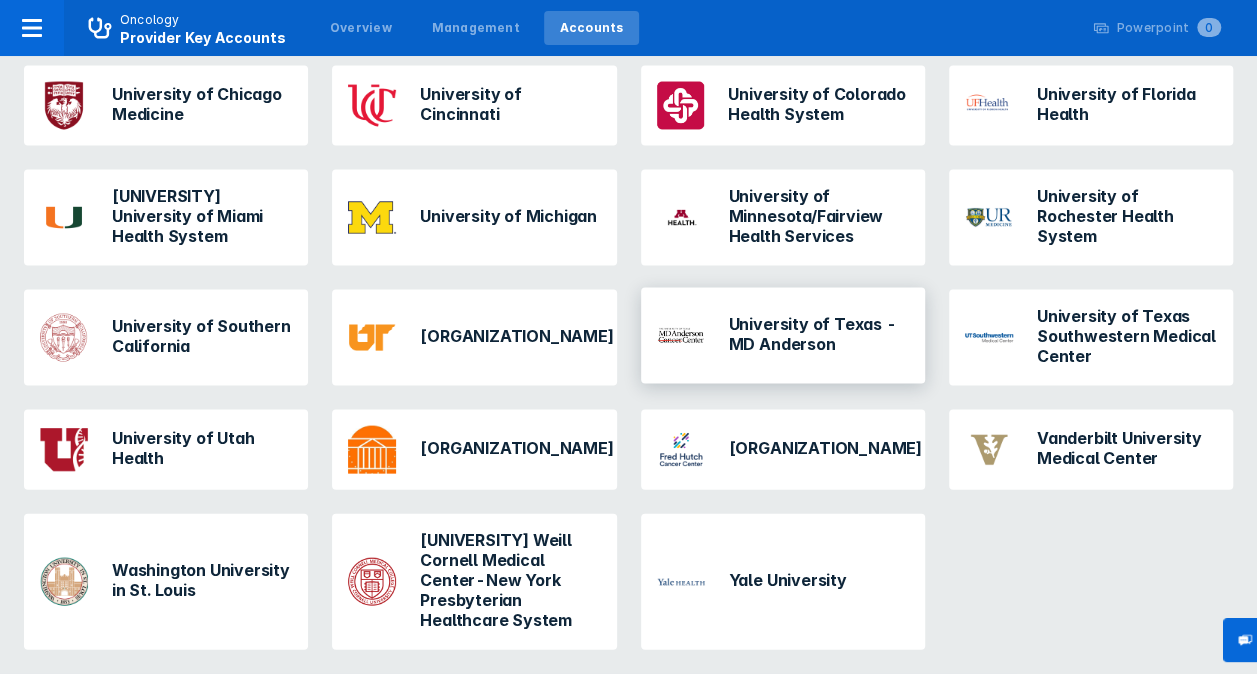 click on "University of Texas - MD Anderson" at bounding box center (819, 334) 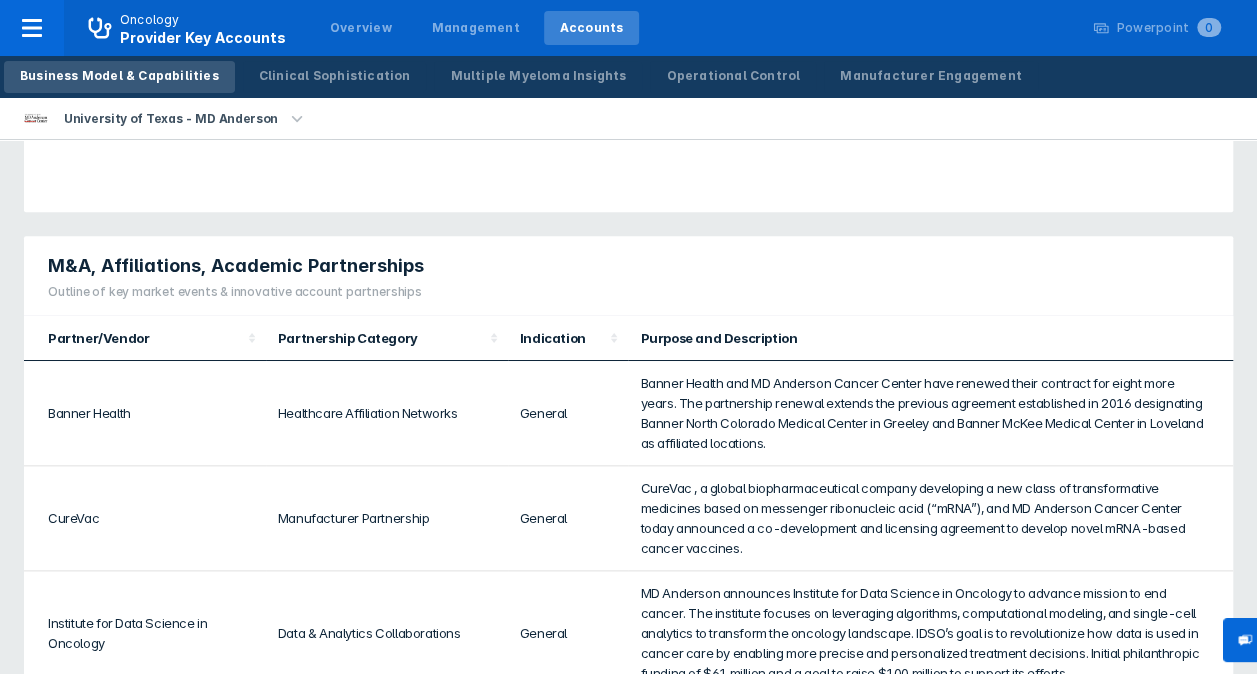 scroll, scrollTop: 900, scrollLeft: 0, axis: vertical 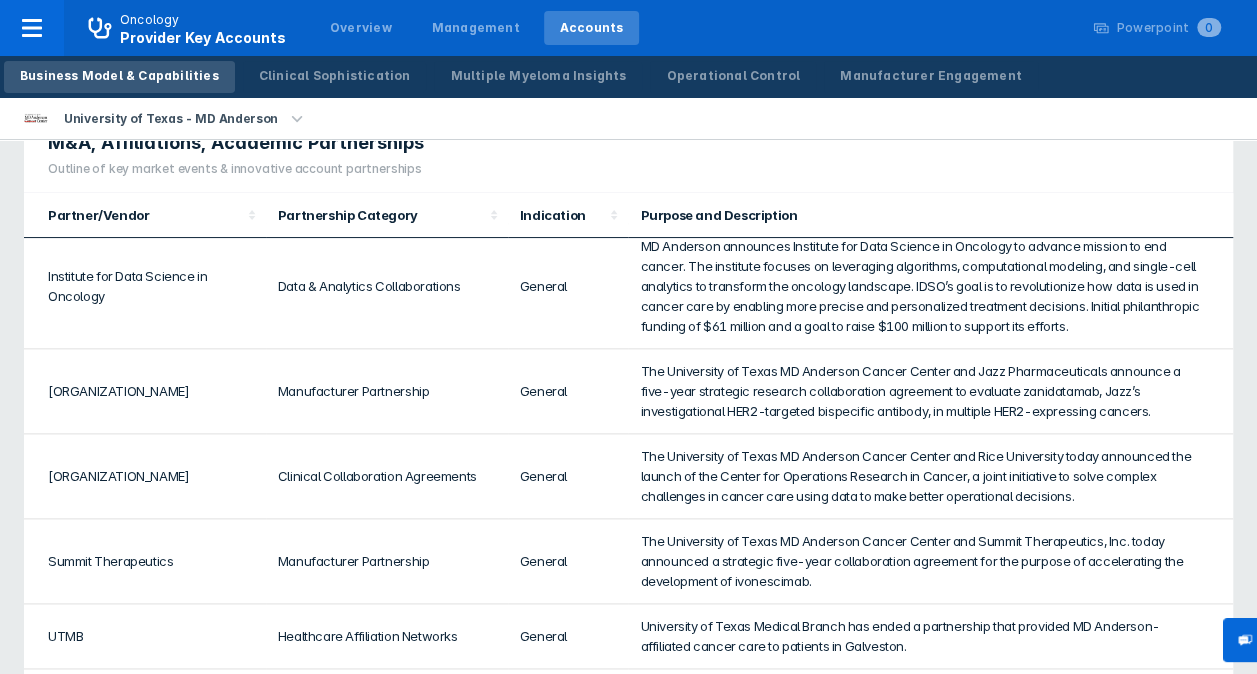 click on "The University of Texas MD Anderson Cancer Center and Rice University today announced the launch of the Center for Operations Research in Cancer, a joint initiative to solve complex challenges in cancer care using data to make better operational decisions." at bounding box center [930, 476] 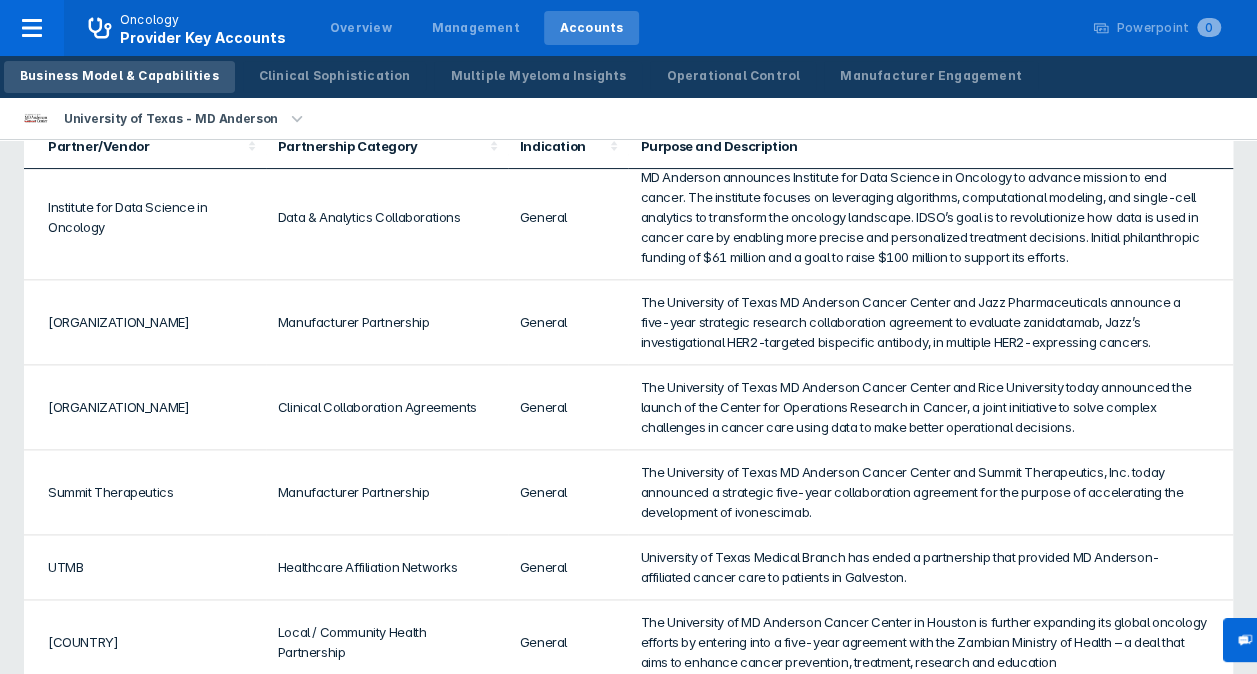scroll, scrollTop: 1097, scrollLeft: 0, axis: vertical 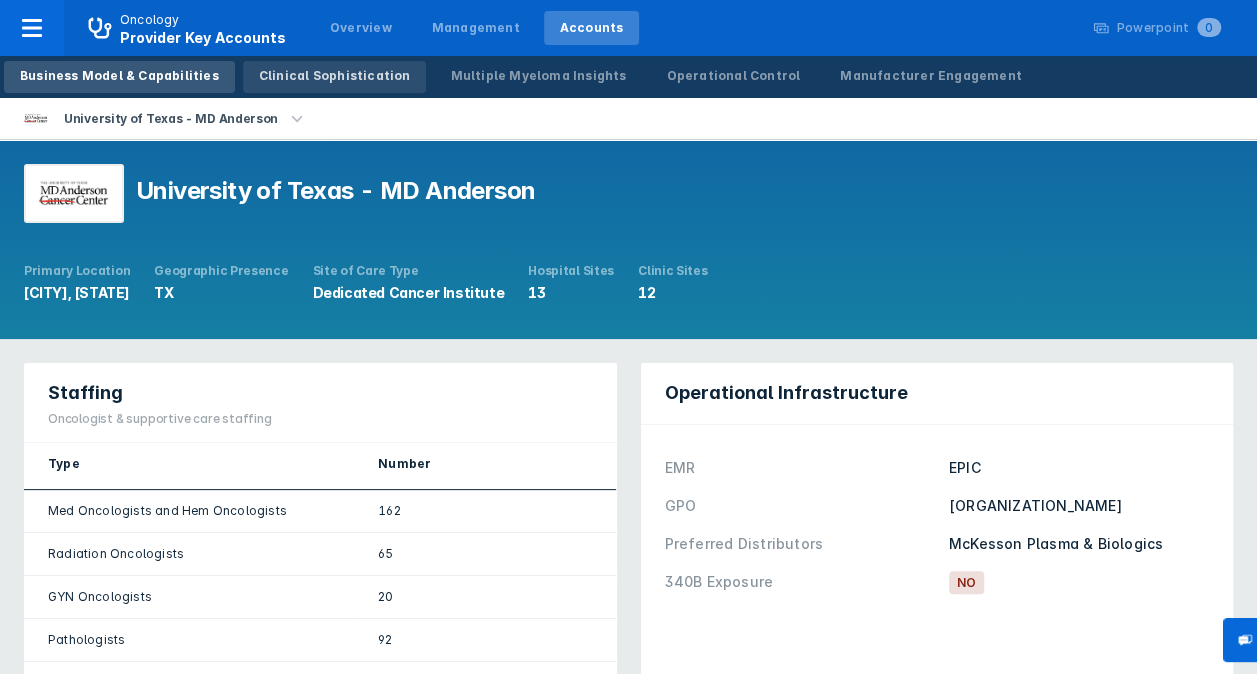 click on "Clinical Sophistication" at bounding box center [335, 76] 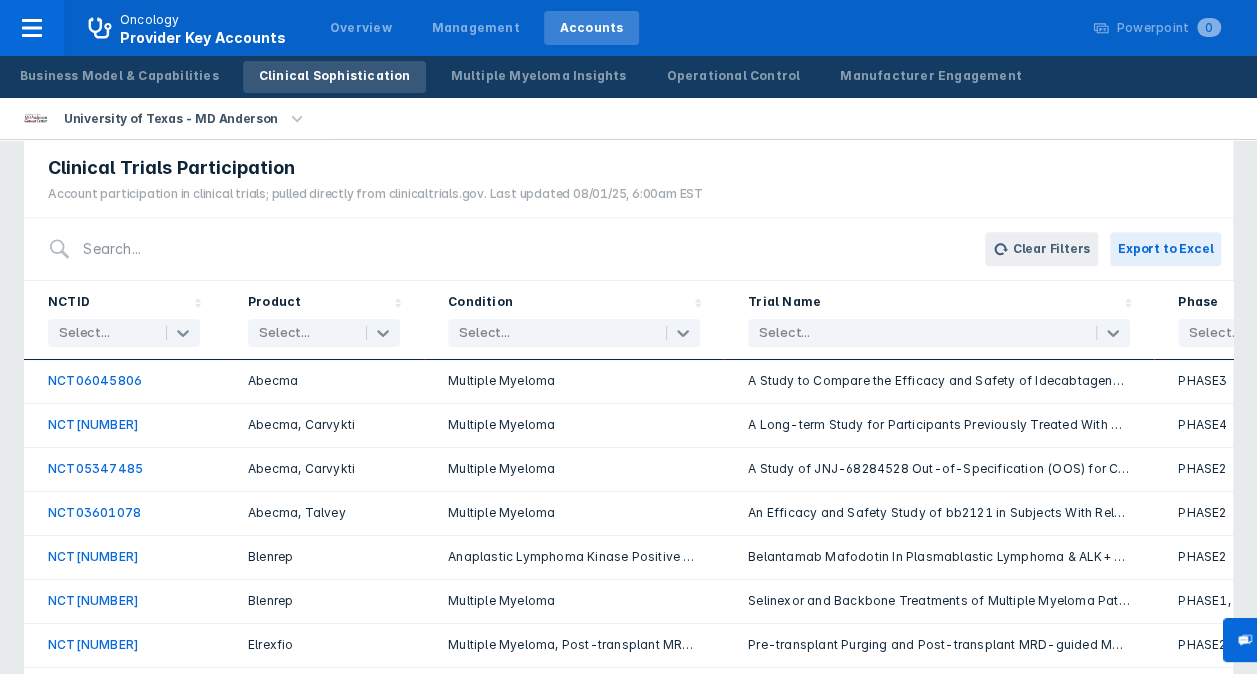 scroll, scrollTop: 500, scrollLeft: 0, axis: vertical 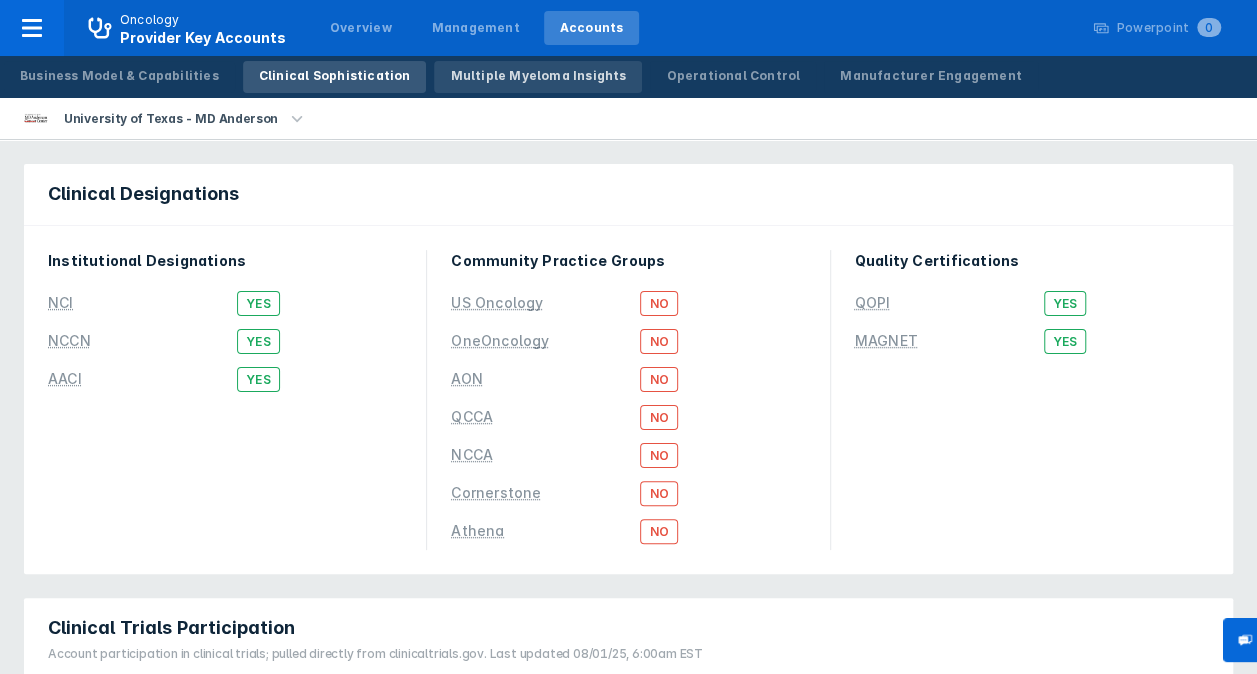 click on "Multiple Myeloma Insights" at bounding box center [538, 76] 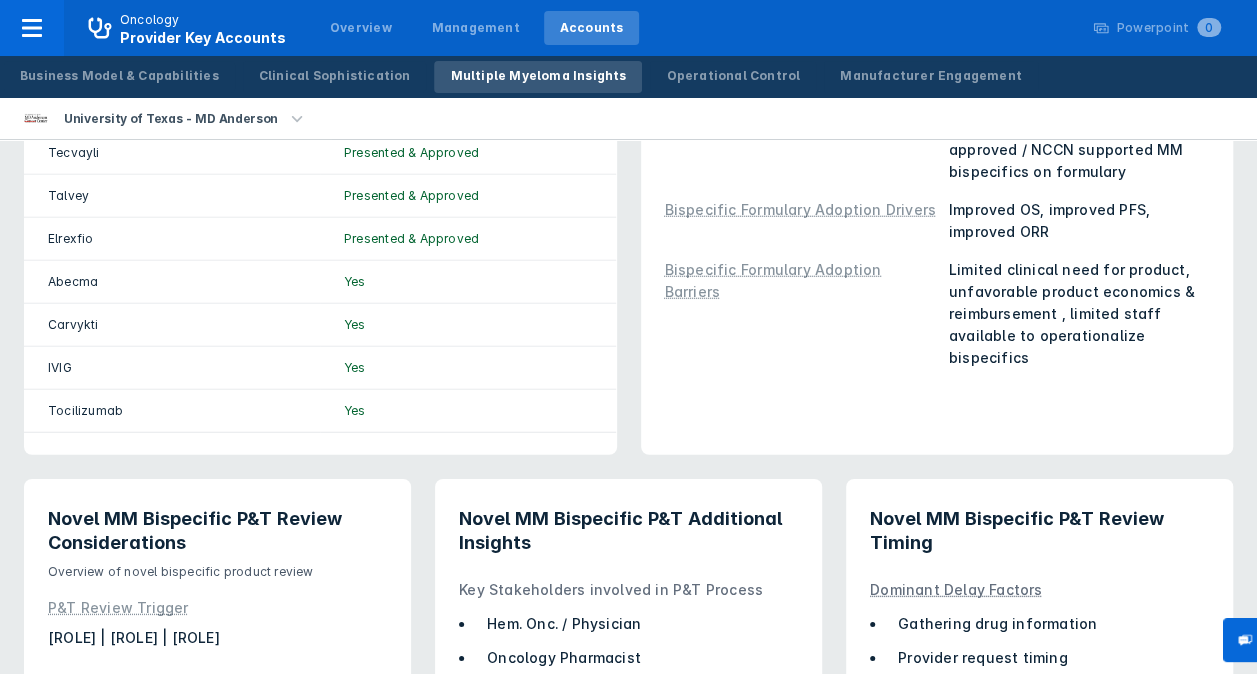scroll, scrollTop: 2819, scrollLeft: 0, axis: vertical 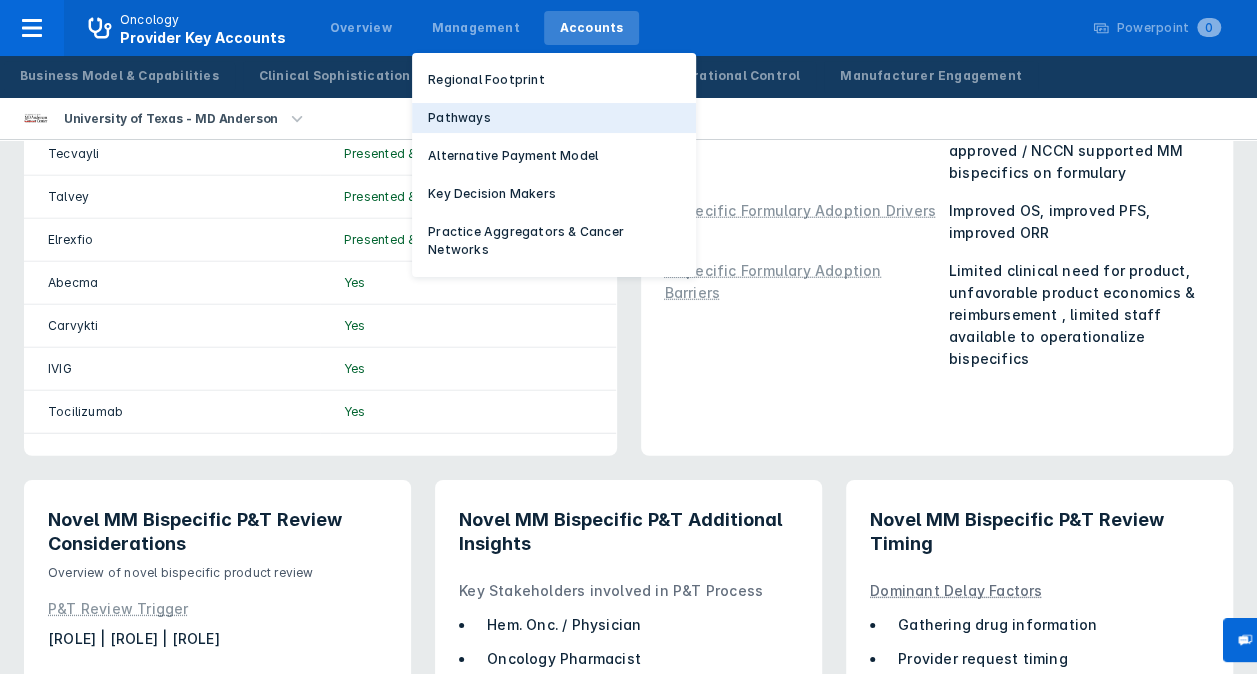 click on "Pathways" at bounding box center (554, 118) 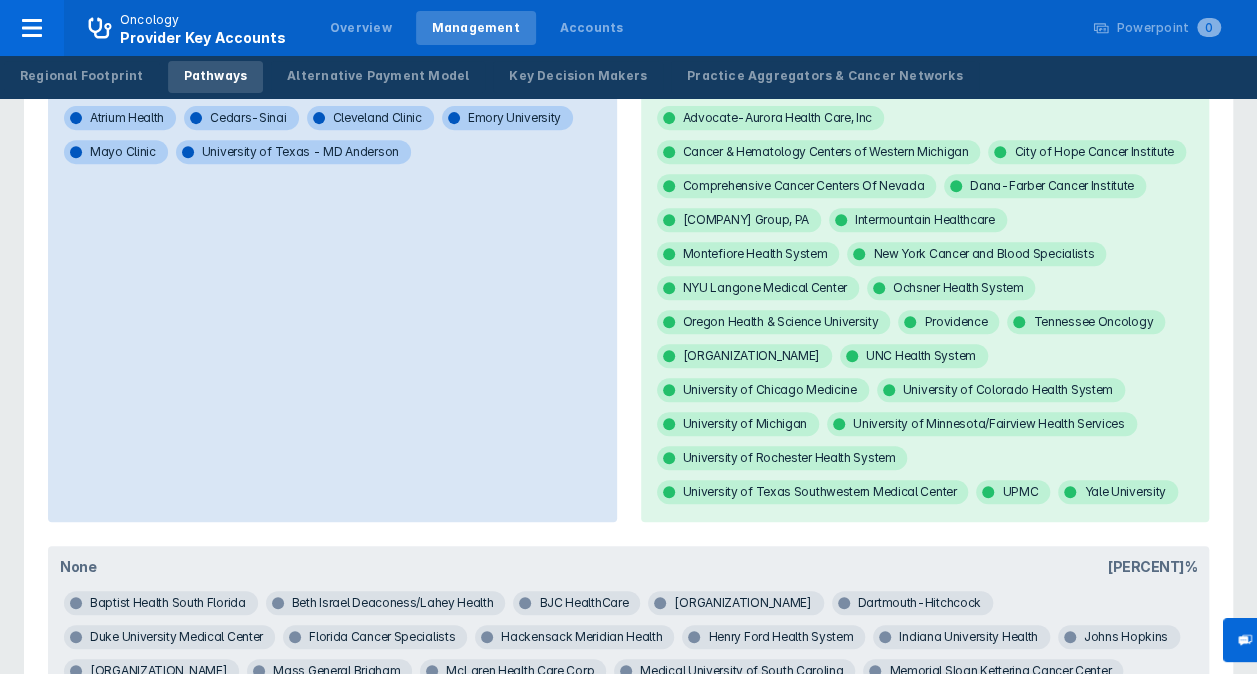 scroll, scrollTop: 308, scrollLeft: 0, axis: vertical 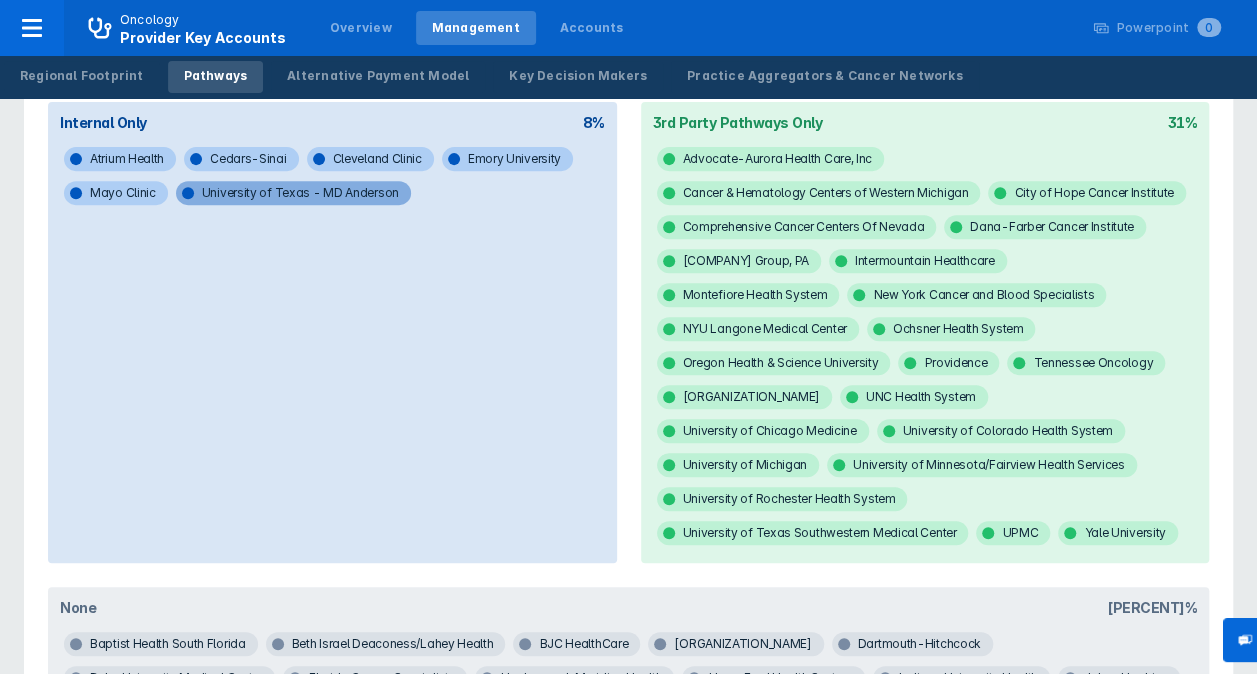 click on "University of Texas - MD Anderson" at bounding box center (293, 193) 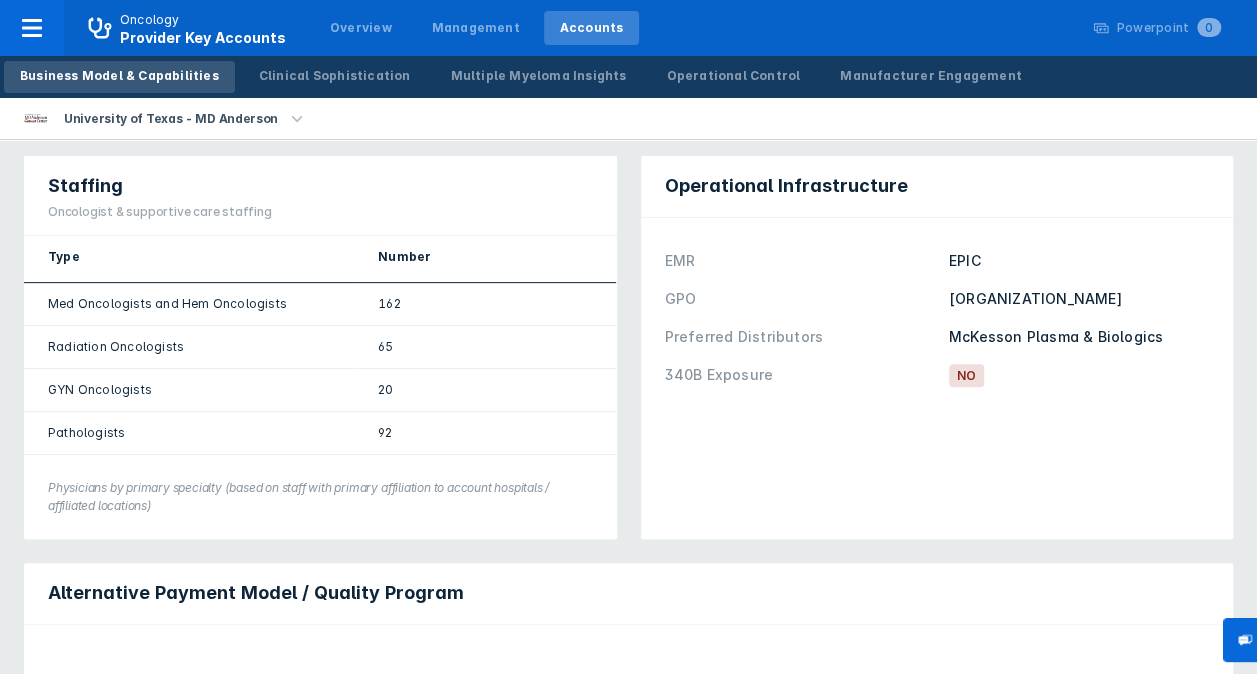 scroll, scrollTop: 500, scrollLeft: 0, axis: vertical 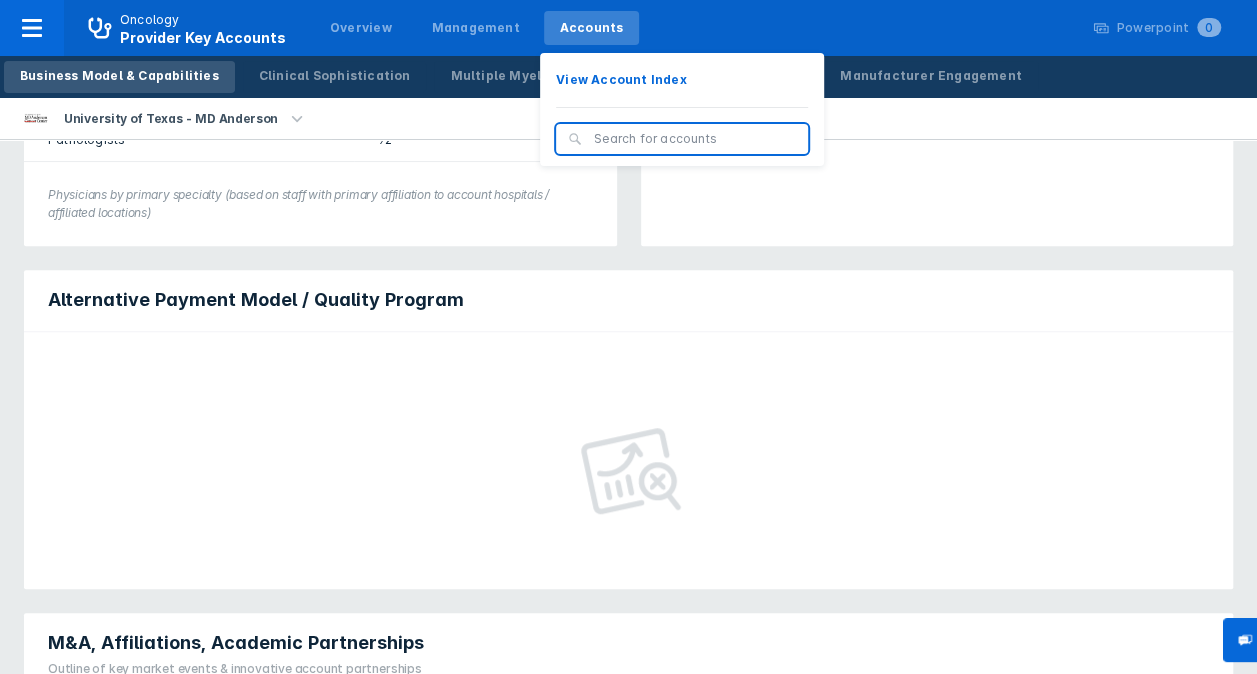 click on "Accounts" at bounding box center (592, 28) 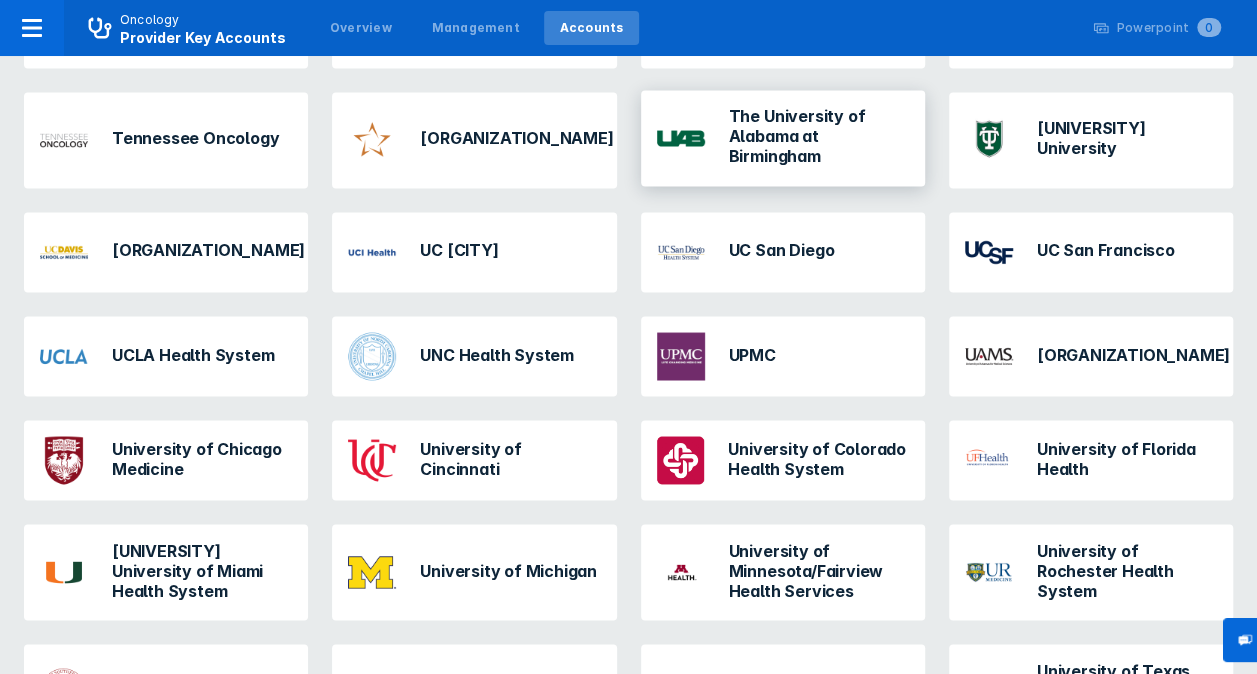 scroll, scrollTop: 1508, scrollLeft: 0, axis: vertical 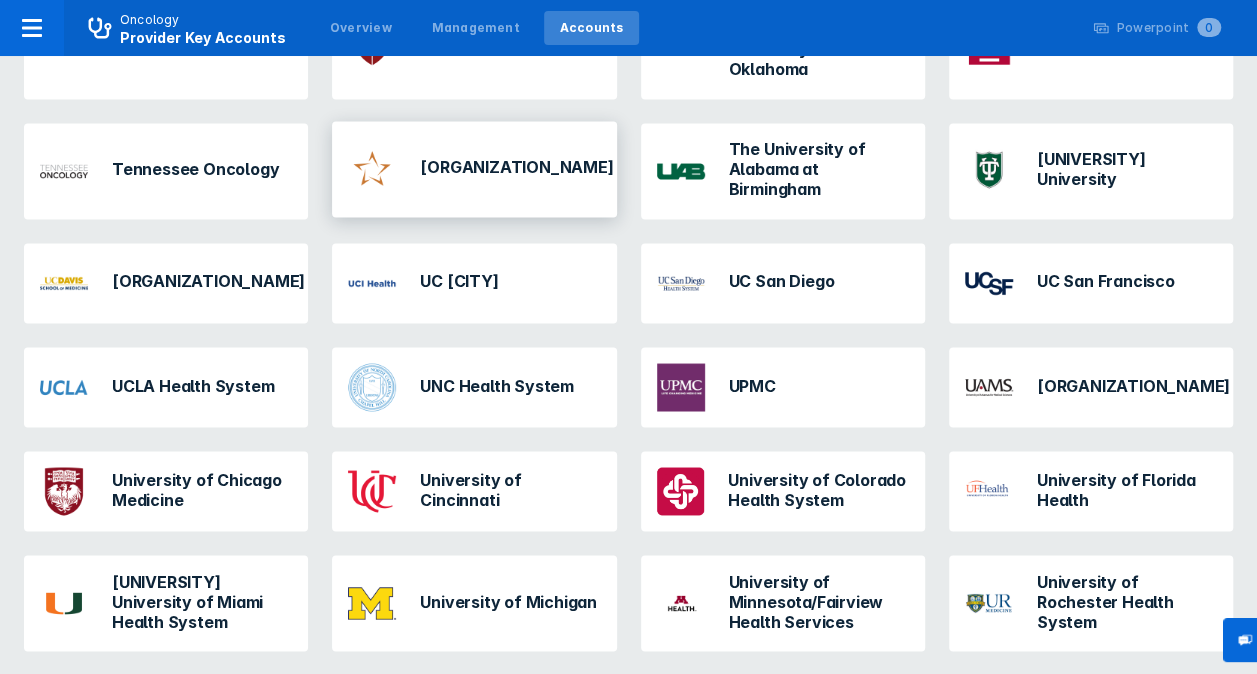 click on "[ORGANIZATION_NAME]" at bounding box center [474, 169] 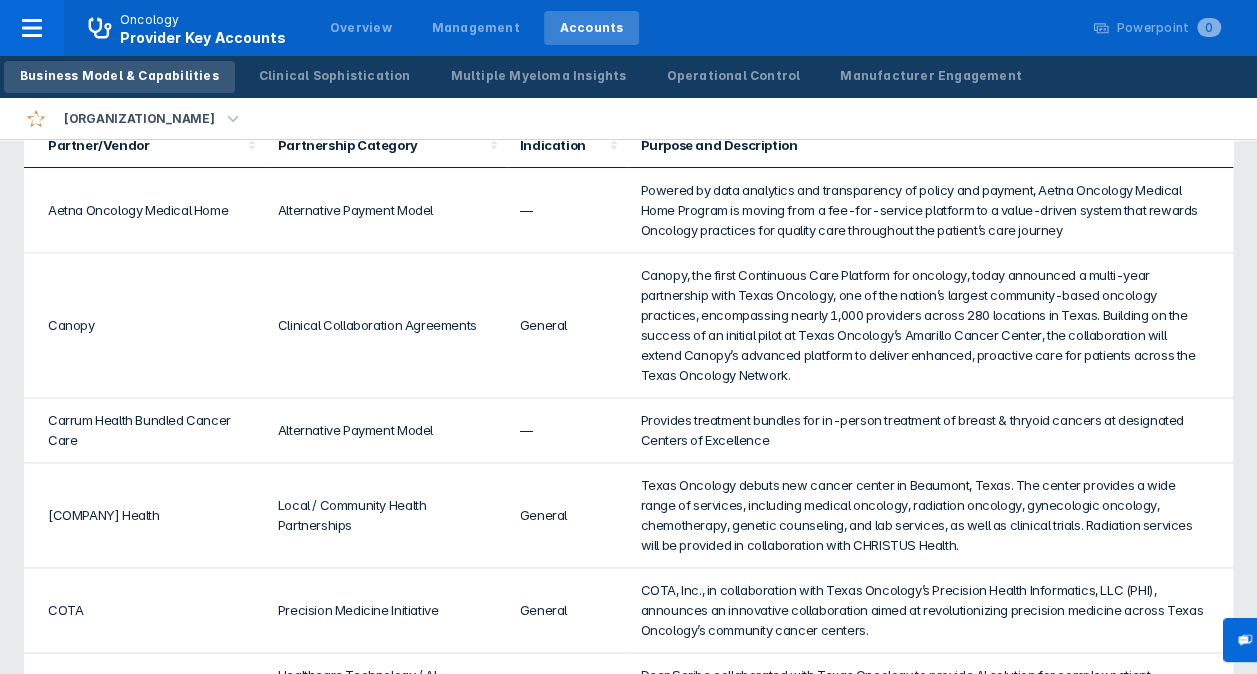 scroll, scrollTop: 1197, scrollLeft: 0, axis: vertical 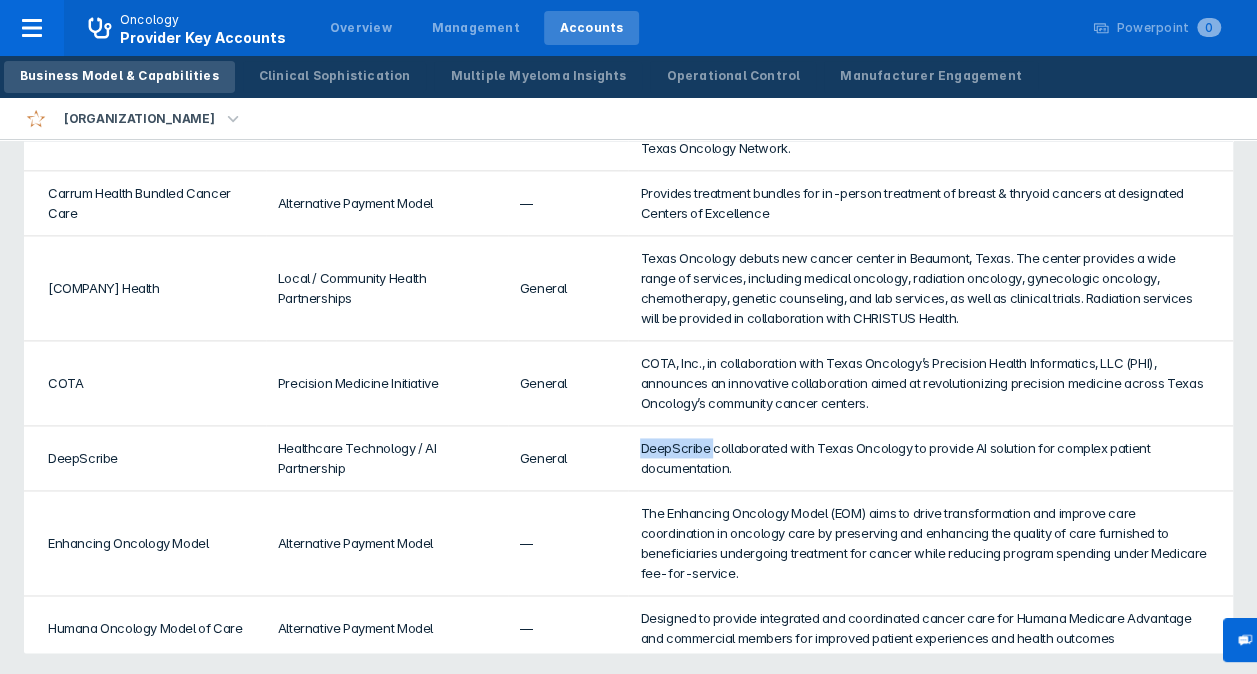 drag, startPoint x: 703, startPoint y: 445, endPoint x: 624, endPoint y: 435, distance: 79.630394 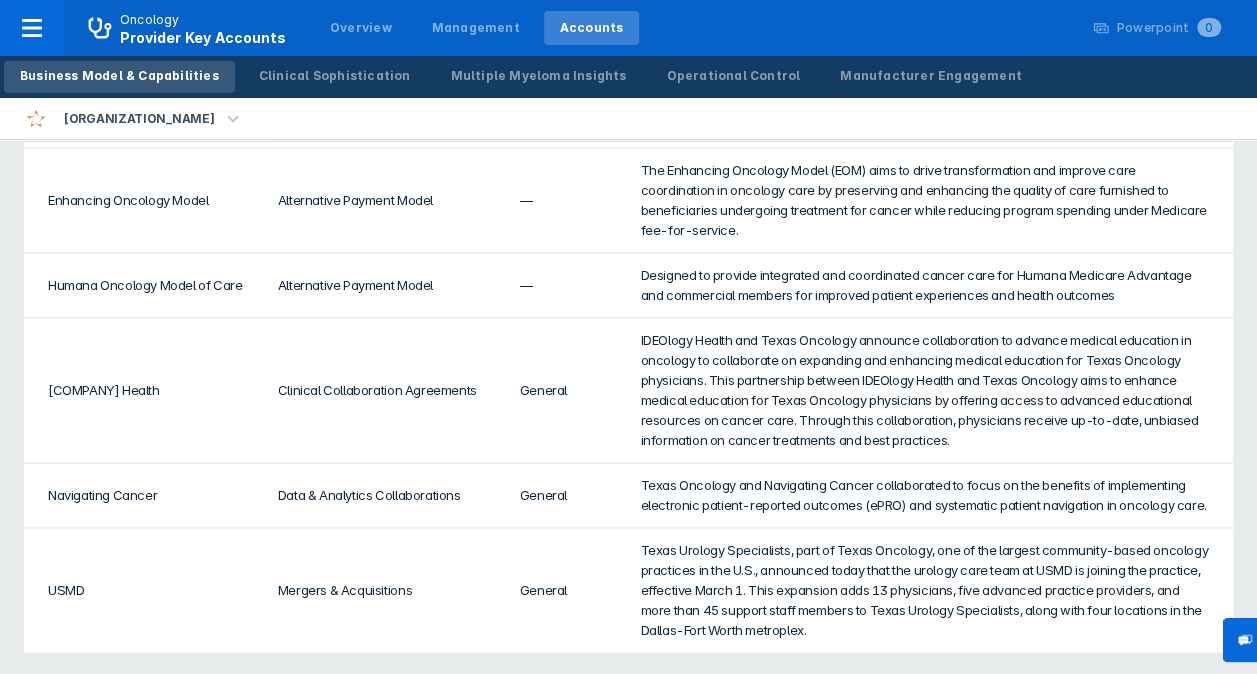 scroll, scrollTop: 0, scrollLeft: 0, axis: both 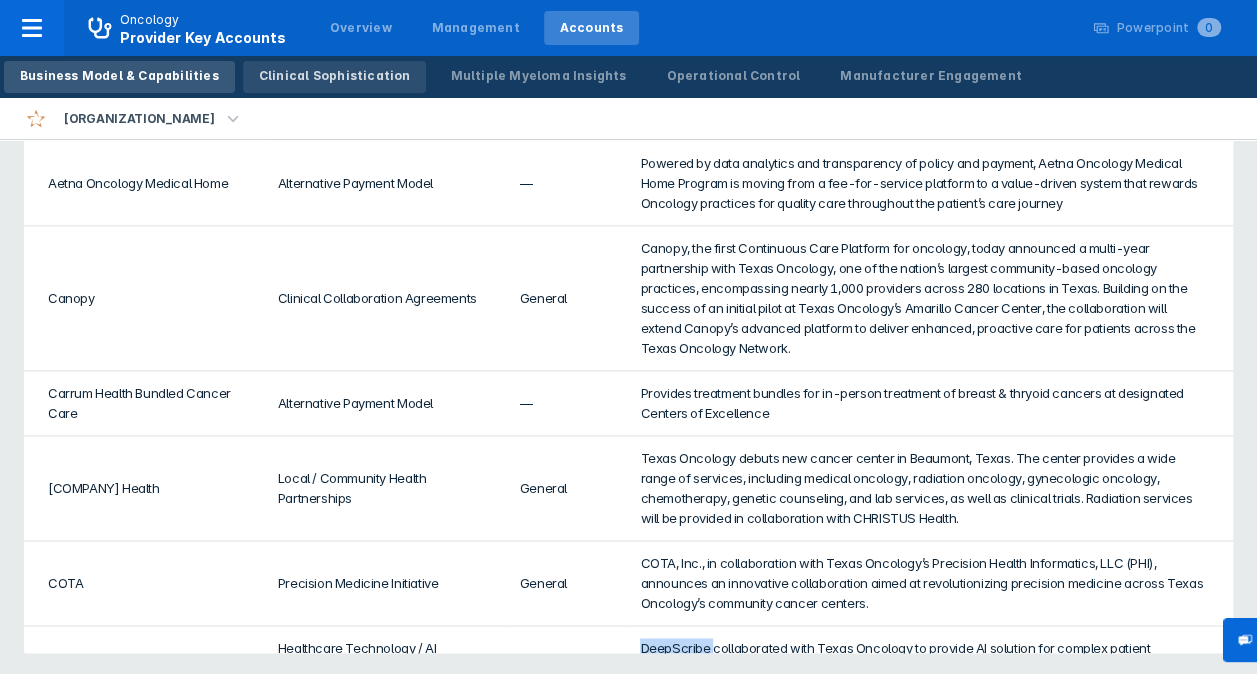 click on "Clinical Sophistication" at bounding box center (335, 76) 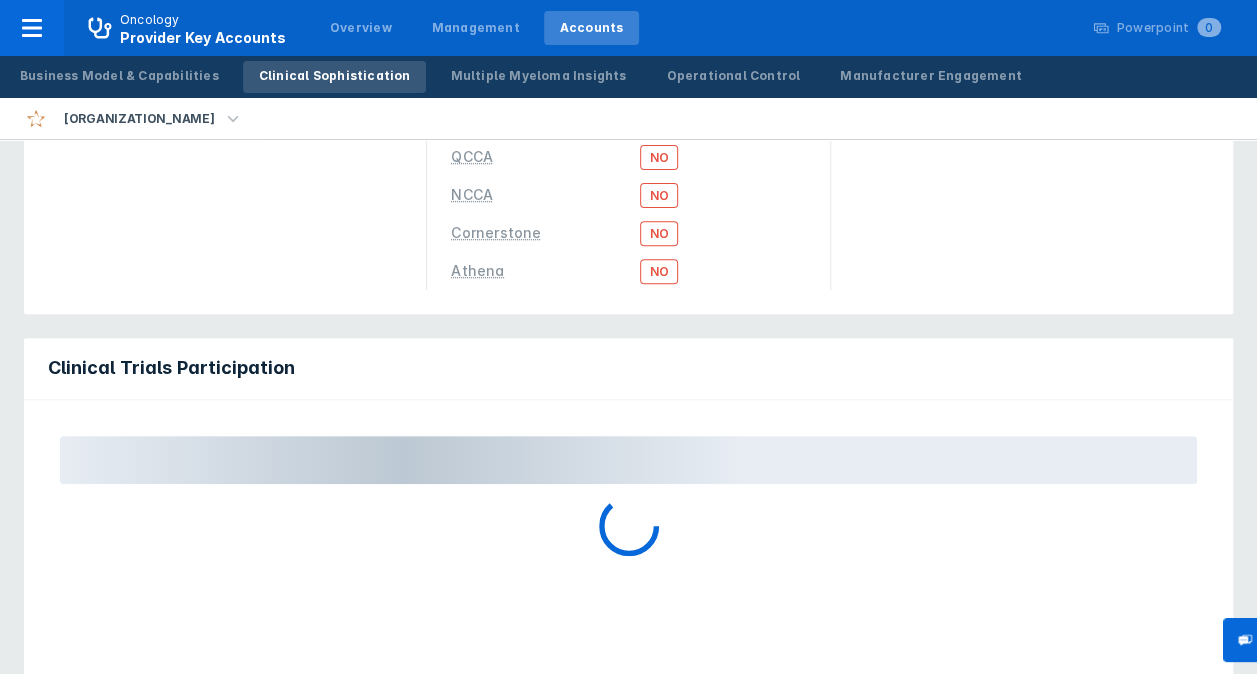 scroll, scrollTop: 400, scrollLeft: 0, axis: vertical 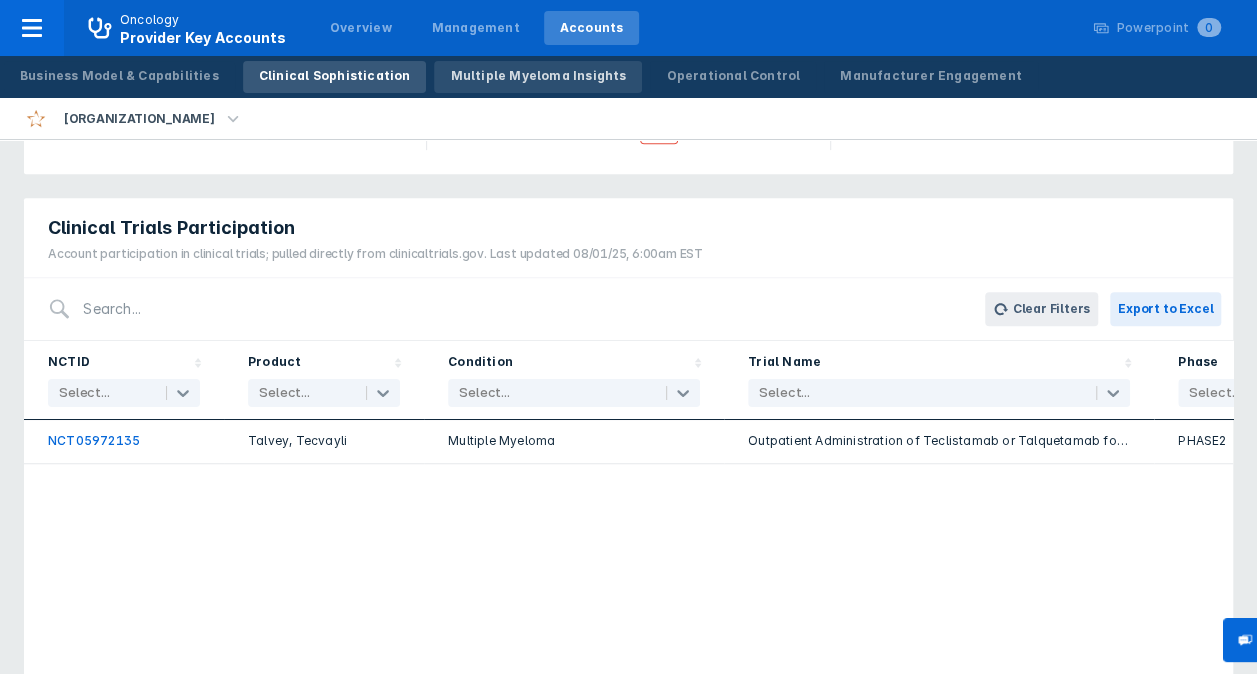 click on "Multiple Myeloma Insights" at bounding box center [538, 76] 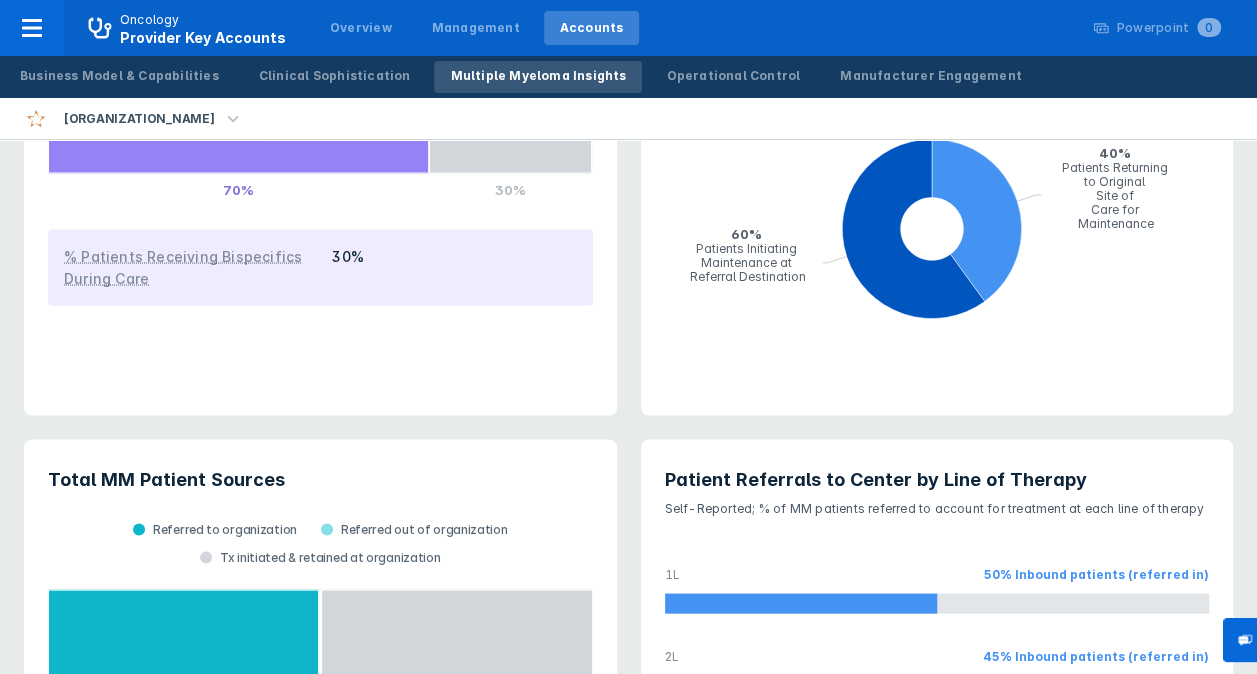 scroll, scrollTop: 1700, scrollLeft: 0, axis: vertical 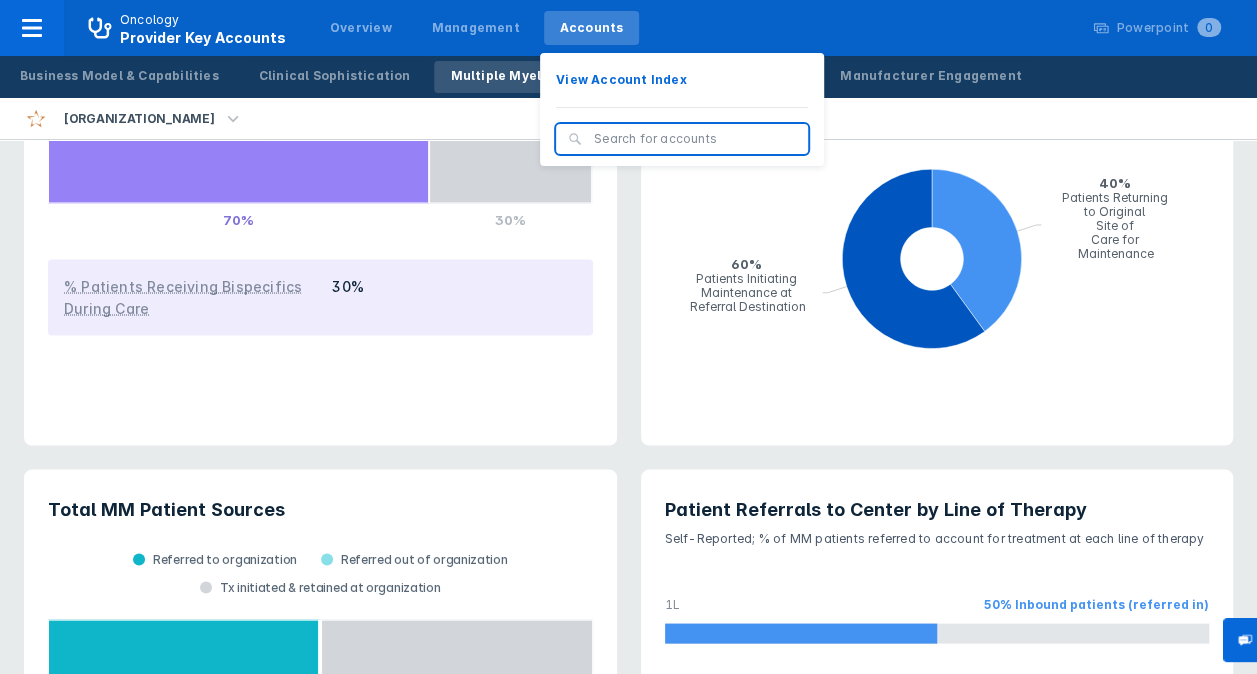 click on "Accounts" at bounding box center (592, 28) 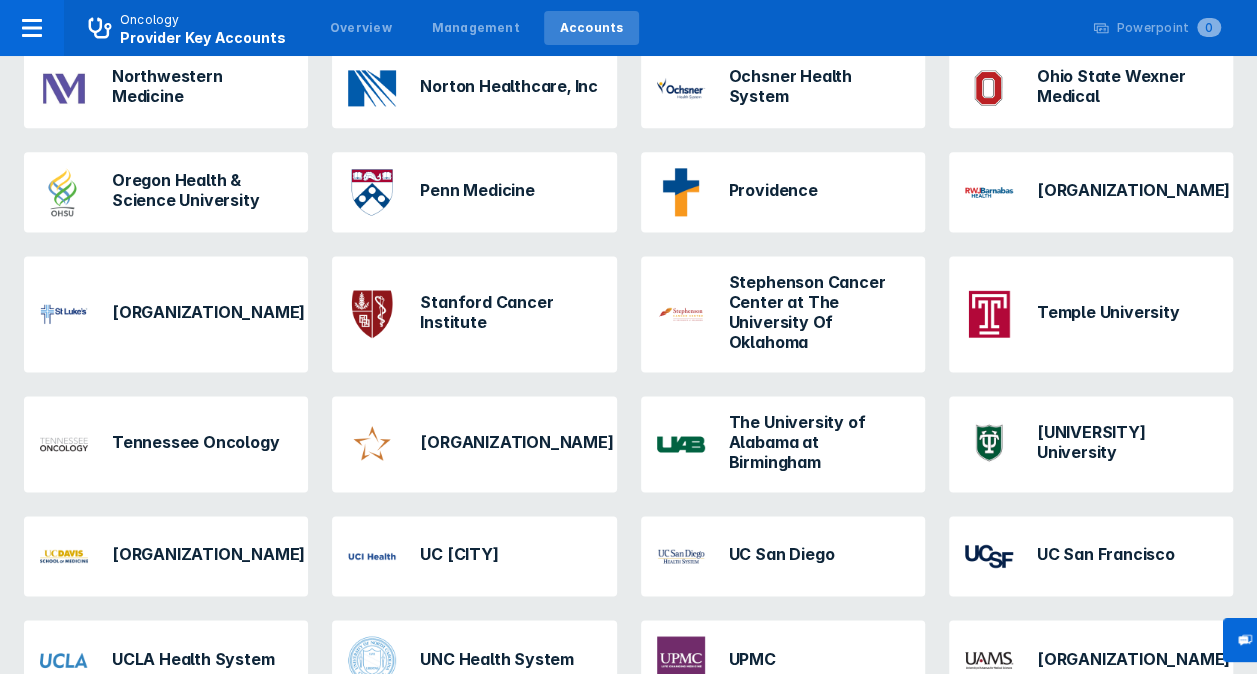 scroll, scrollTop: 1208, scrollLeft: 0, axis: vertical 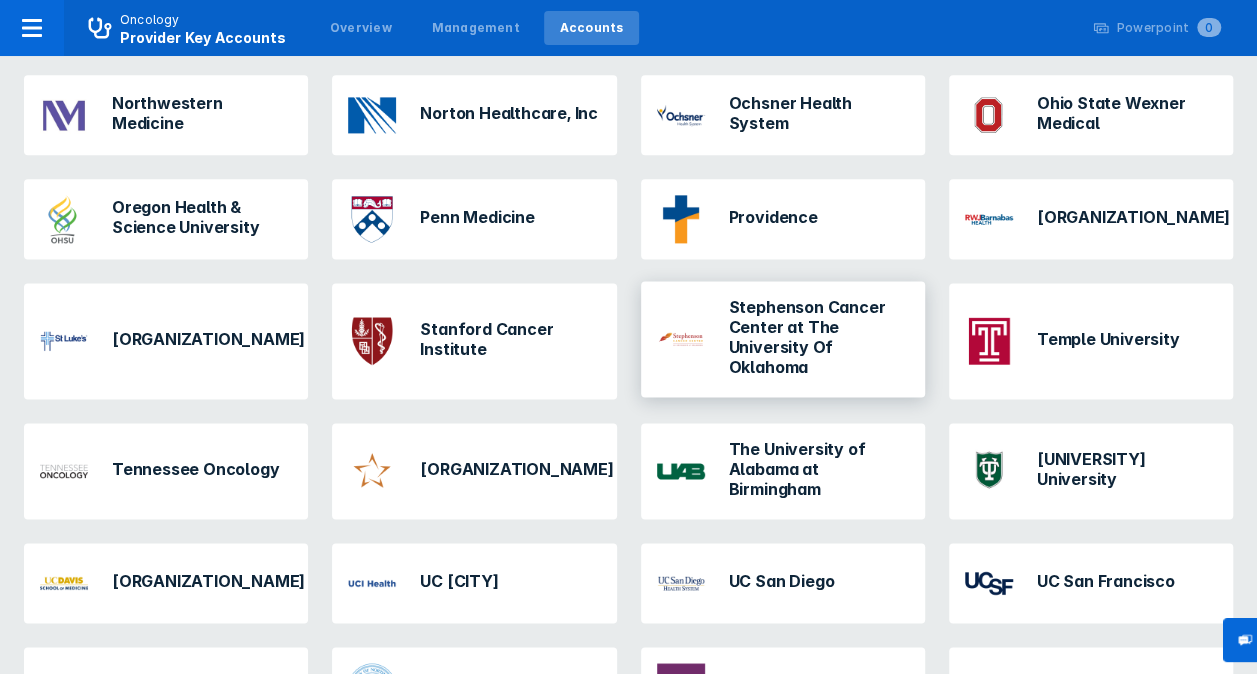 click on "Stephenson Cancer Center at The University Of Oklahoma" at bounding box center [819, 337] 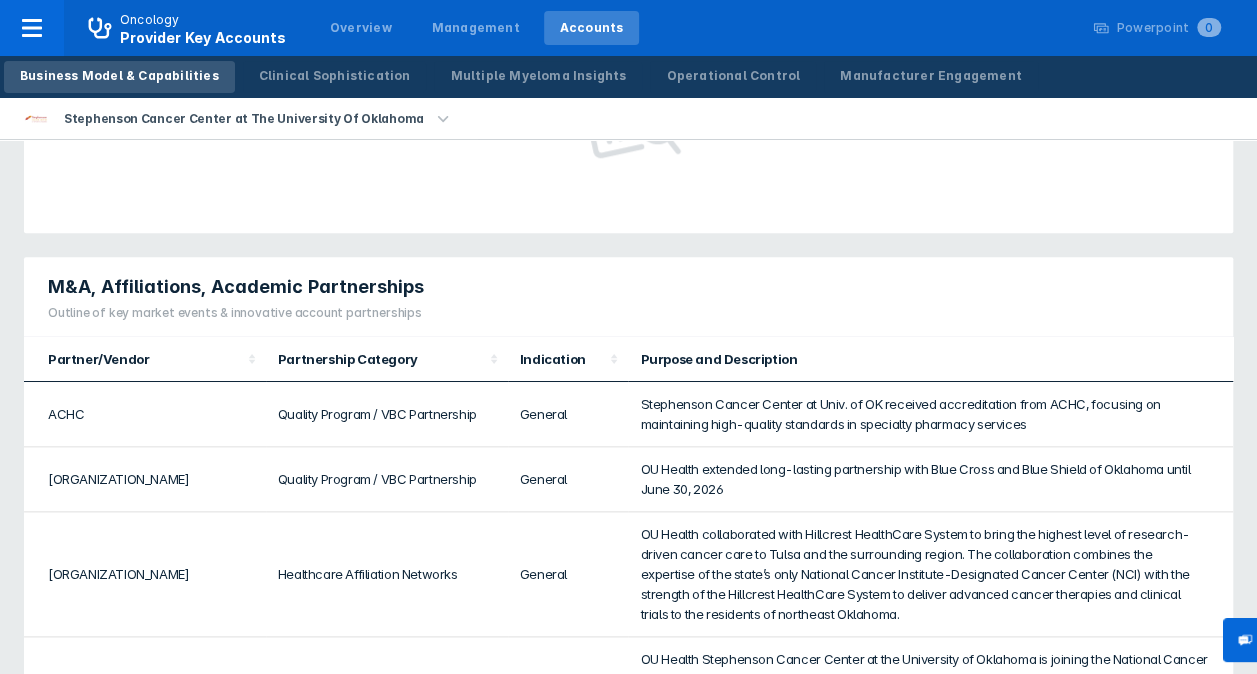 scroll, scrollTop: 900, scrollLeft: 0, axis: vertical 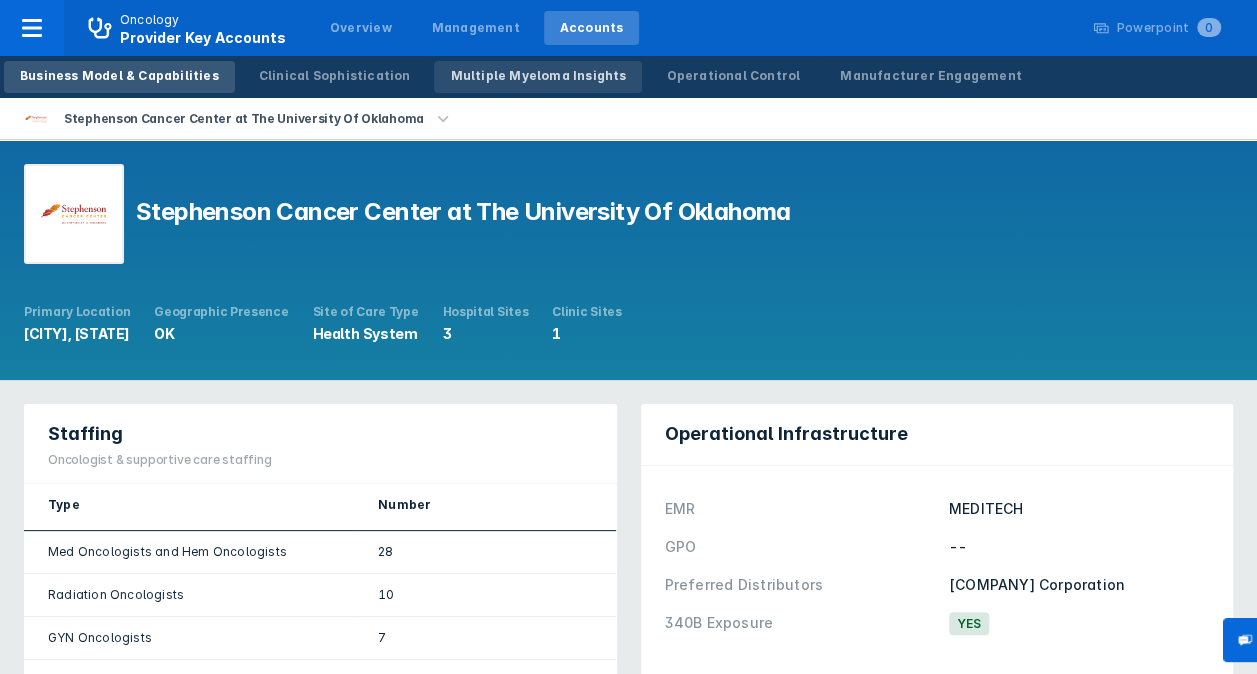 click on "Multiple Myeloma Insights" at bounding box center (538, 76) 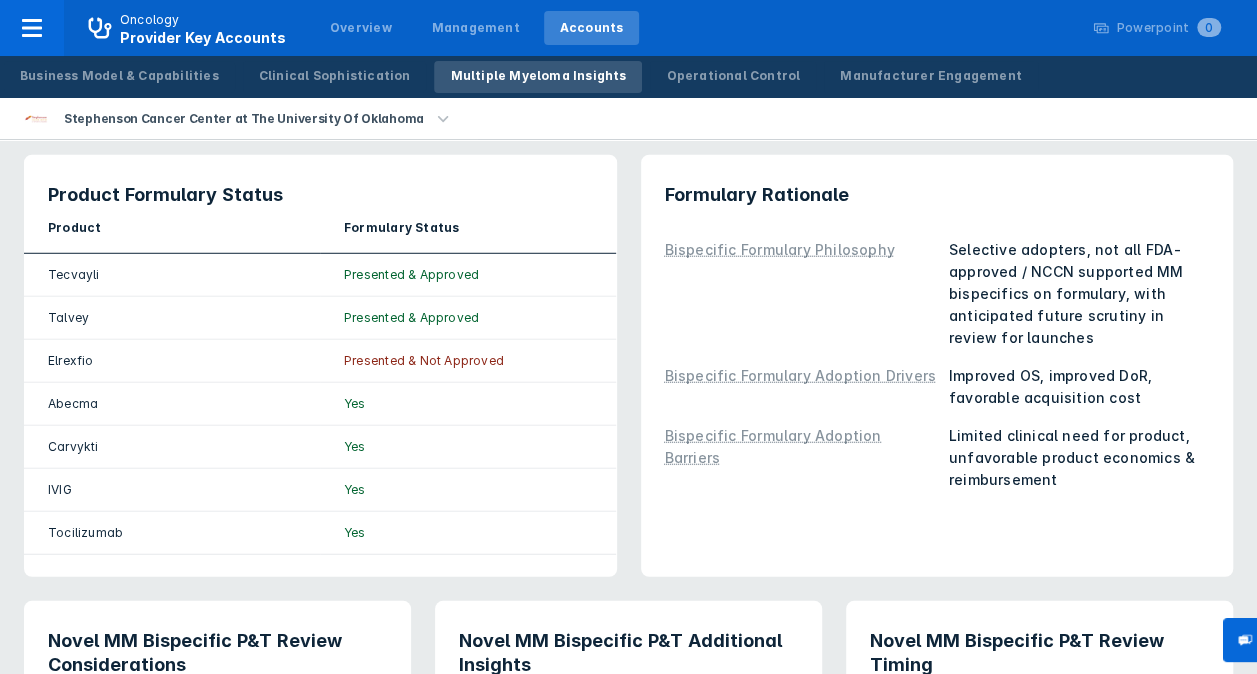 scroll, scrollTop: 2700, scrollLeft: 0, axis: vertical 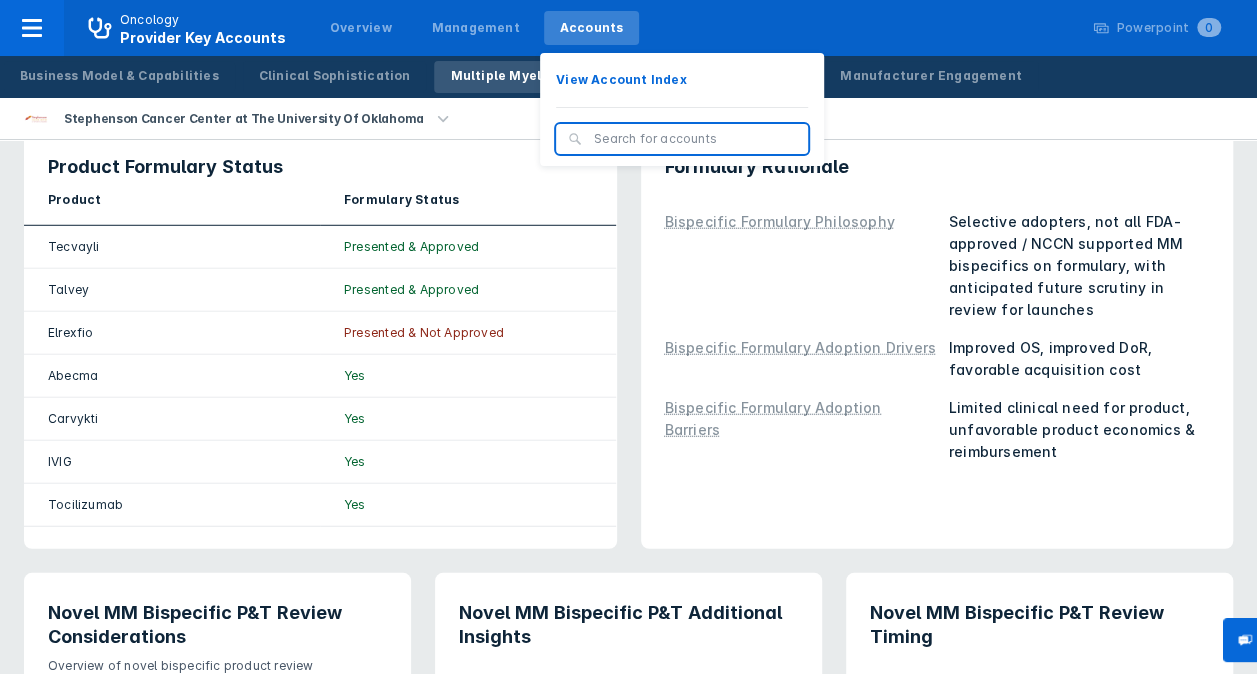 click at bounding box center [695, 139] 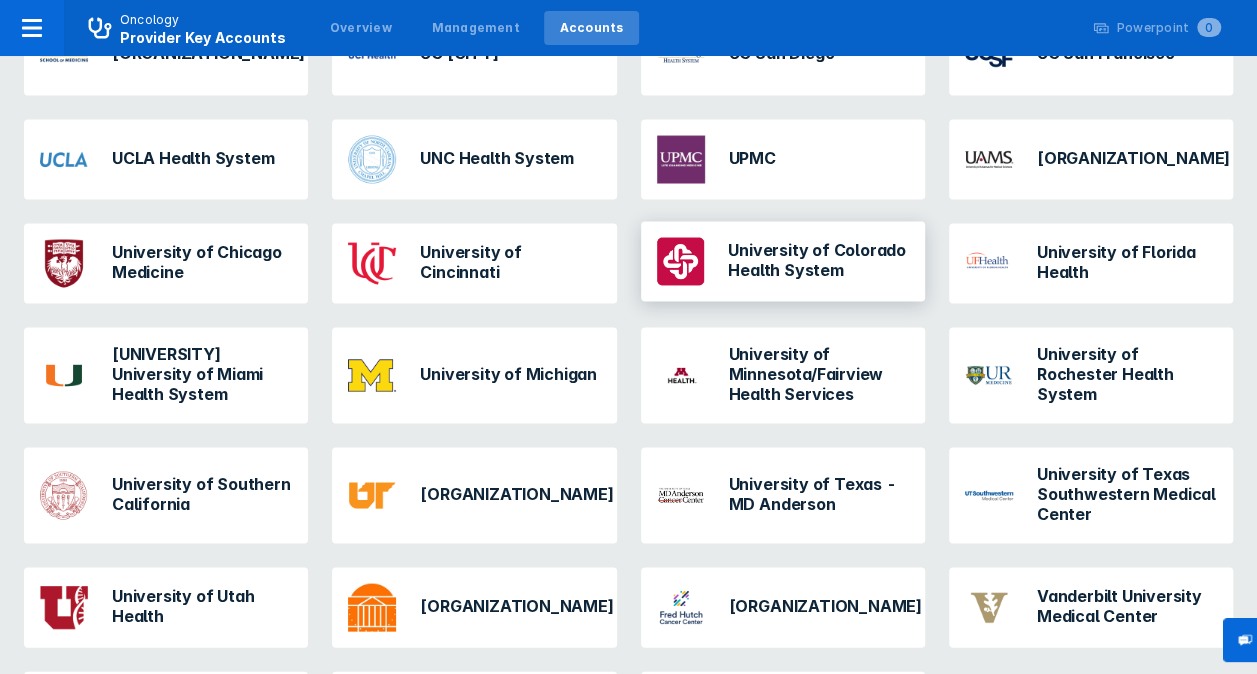 scroll, scrollTop: 1708, scrollLeft: 0, axis: vertical 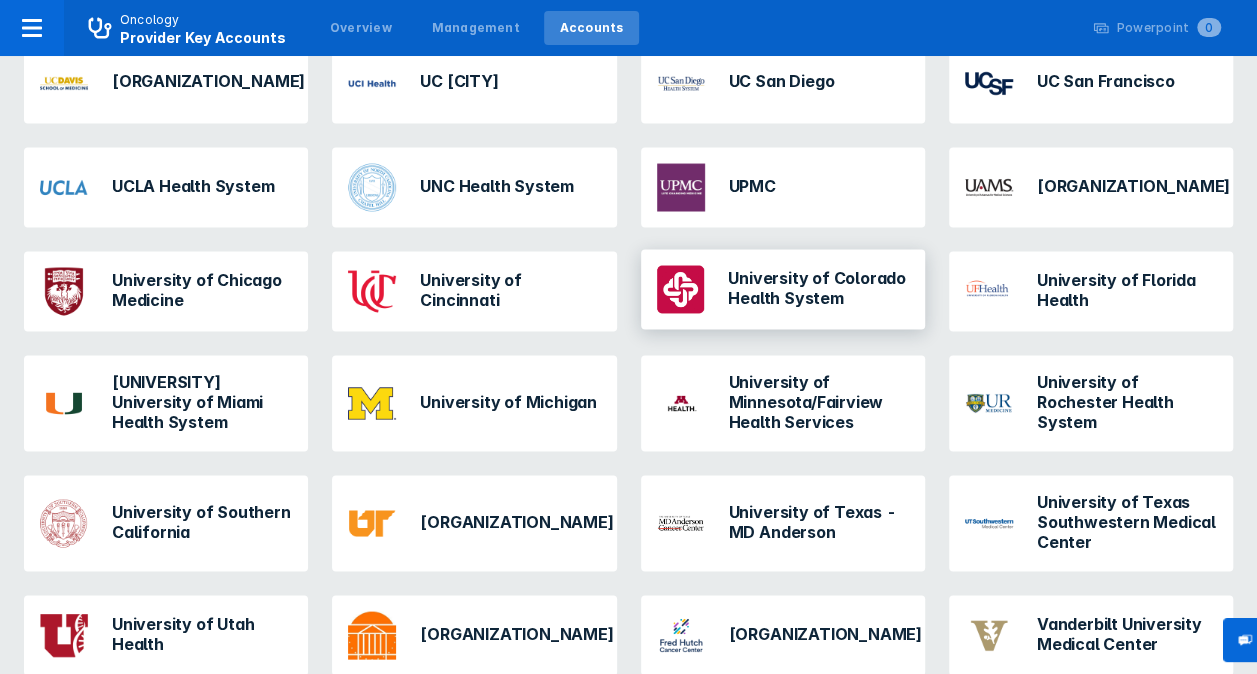click on "University of Colorado Health System" at bounding box center (818, 287) 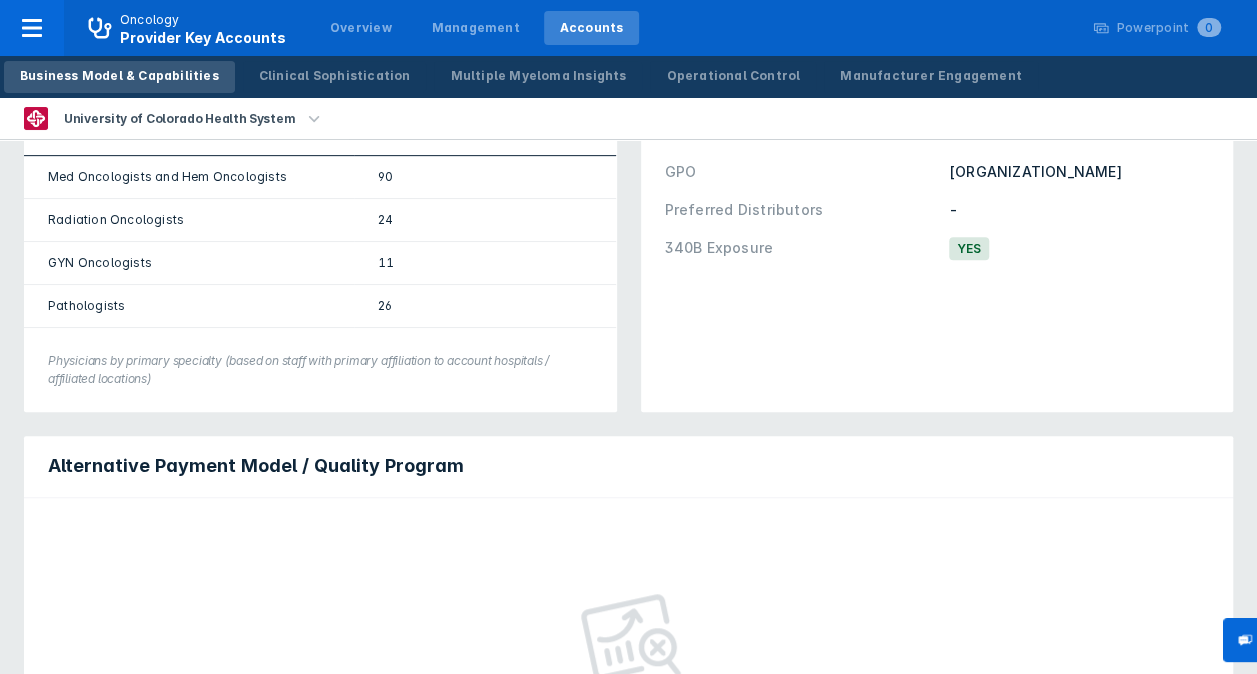 scroll, scrollTop: 0, scrollLeft: 0, axis: both 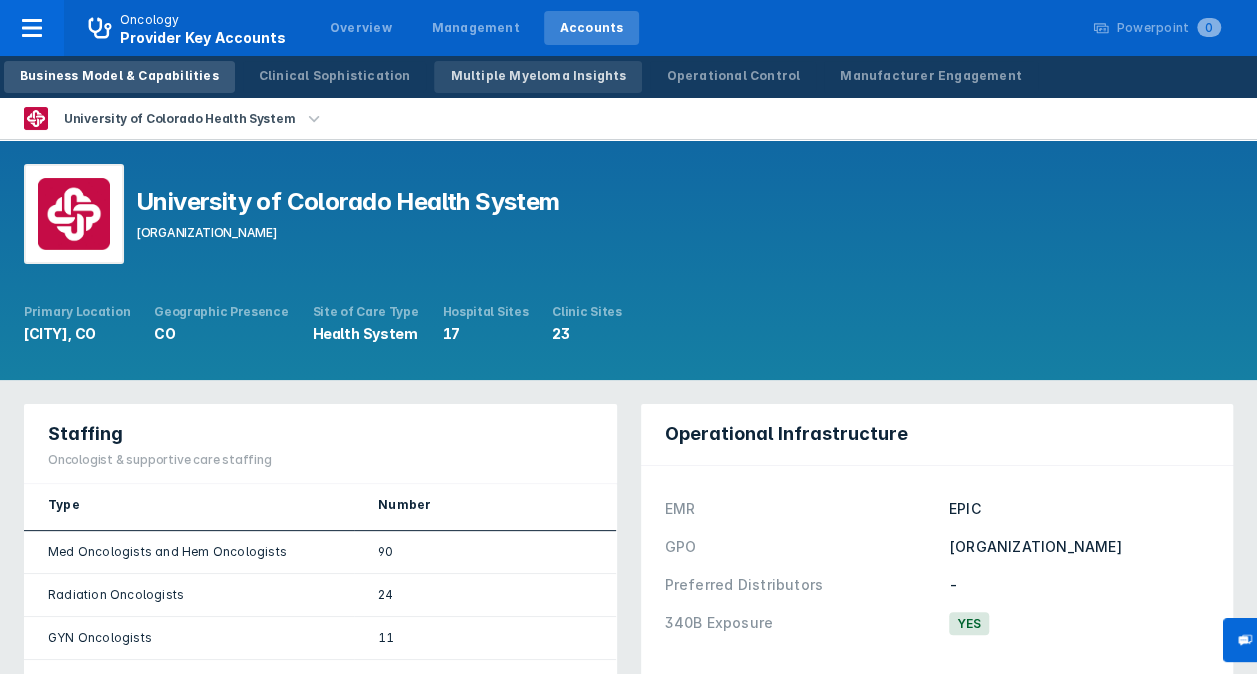 click on "Multiple Myeloma Insights" at bounding box center (538, 76) 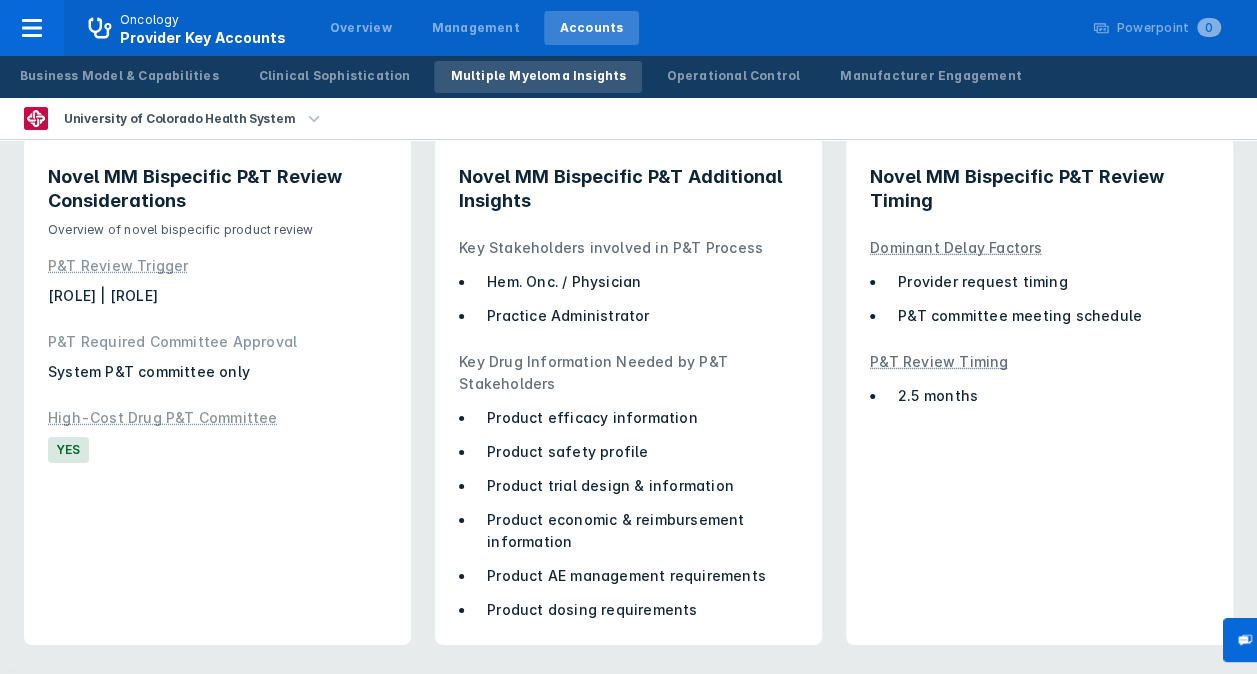 scroll, scrollTop: 3200, scrollLeft: 0, axis: vertical 